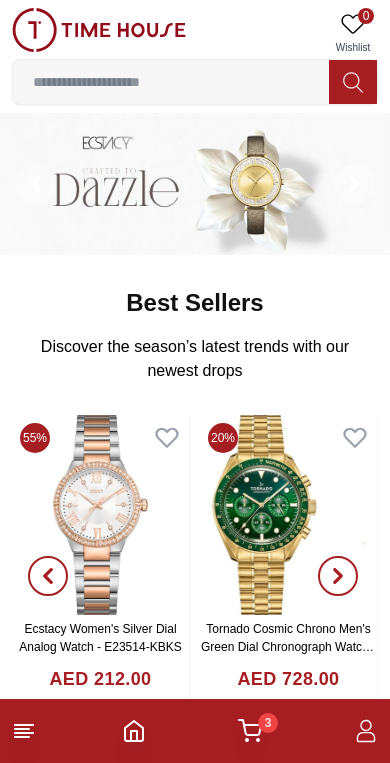 scroll, scrollTop: 0, scrollLeft: 0, axis: both 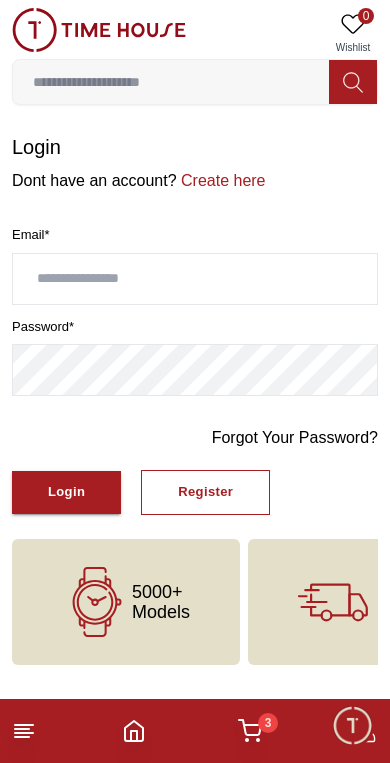 click on "3" at bounding box center (268, 723) 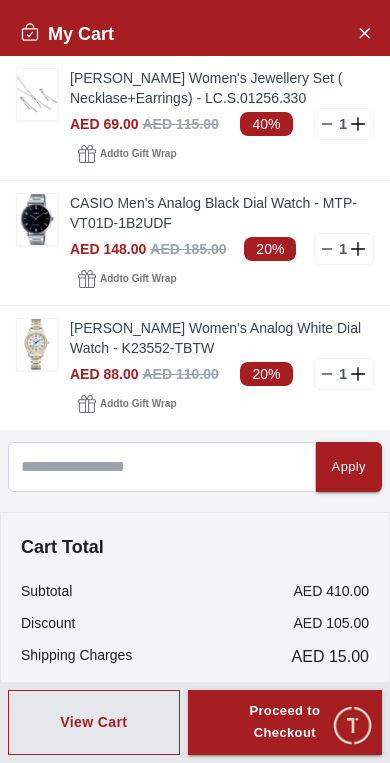 click at bounding box center [364, 32] 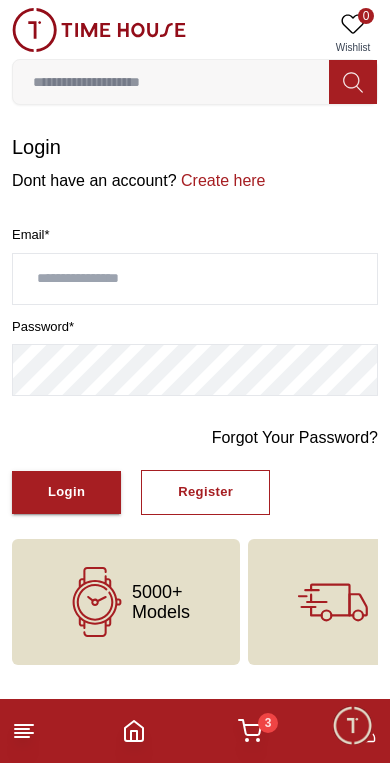click 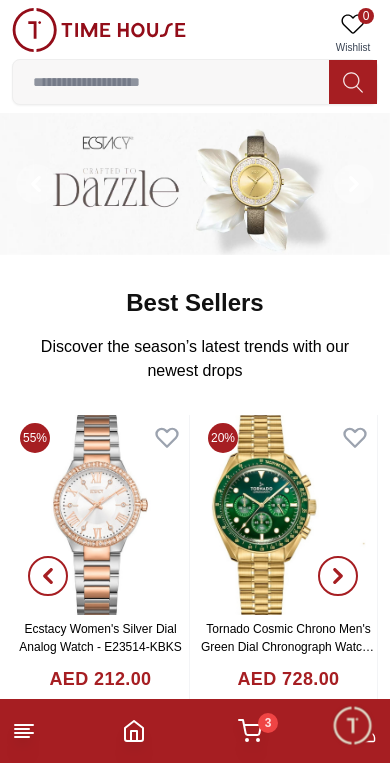 click 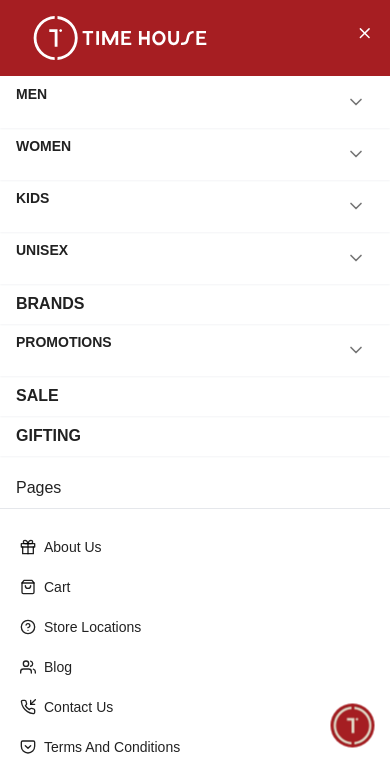 scroll, scrollTop: 0, scrollLeft: 0, axis: both 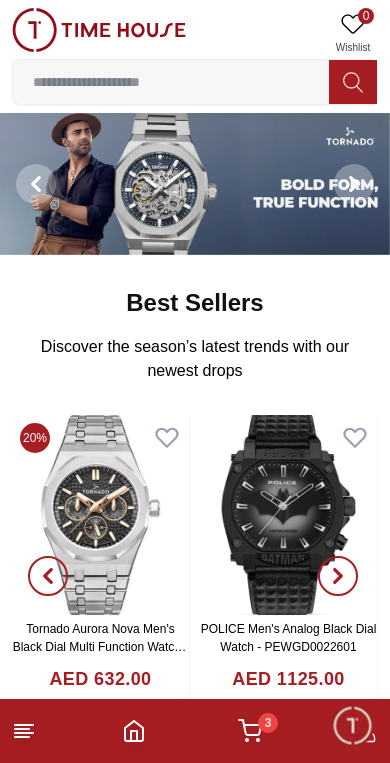 click 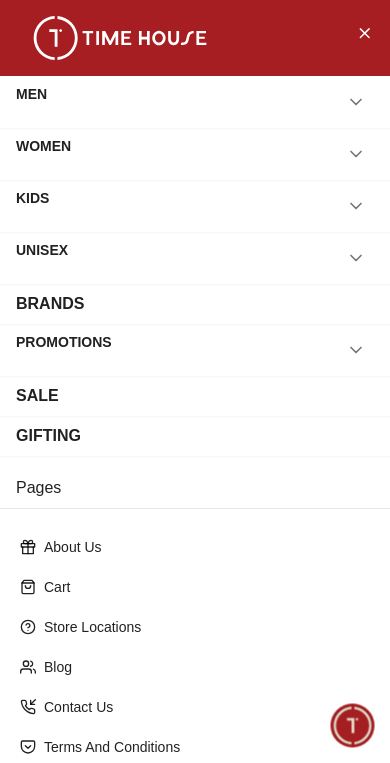 scroll, scrollTop: 0, scrollLeft: 0, axis: both 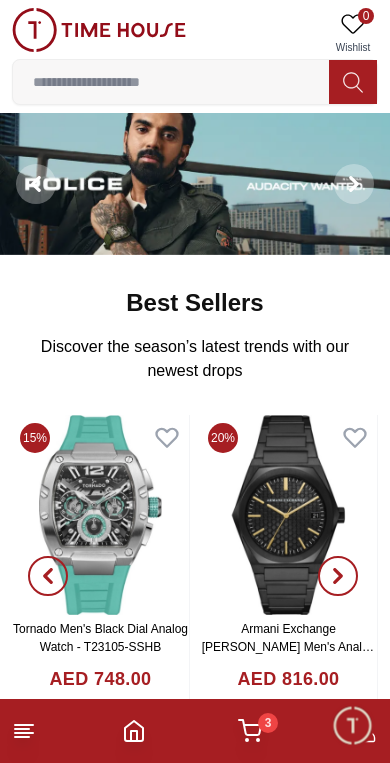 click 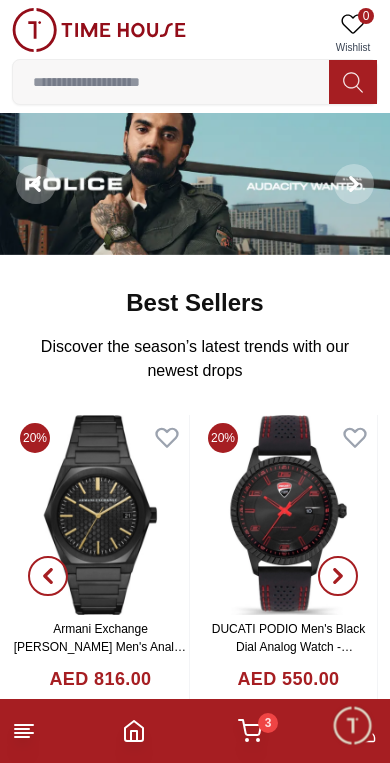 click 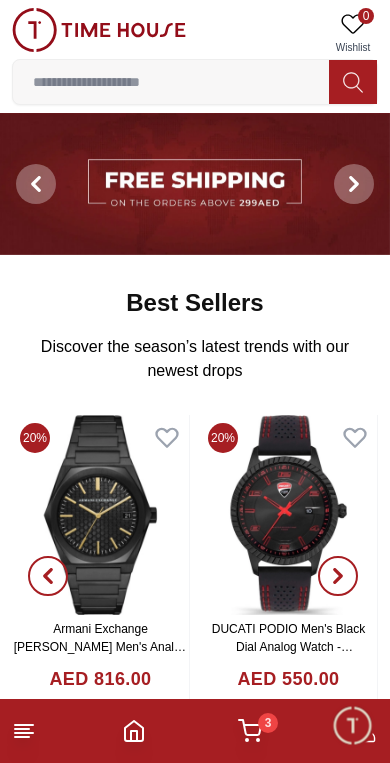 click 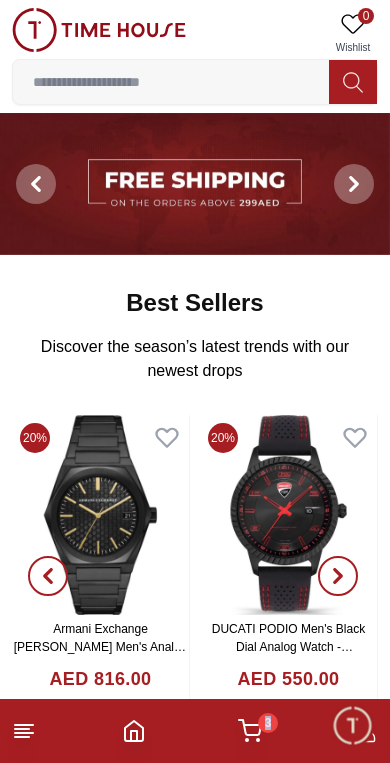 click 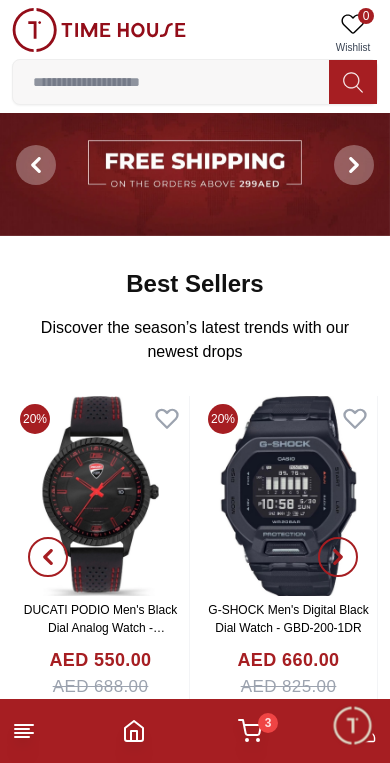 scroll, scrollTop: 0, scrollLeft: 0, axis: both 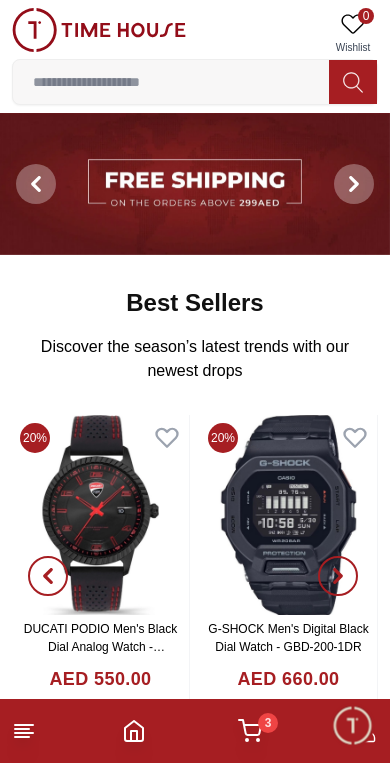 click on "3" at bounding box center (268, 723) 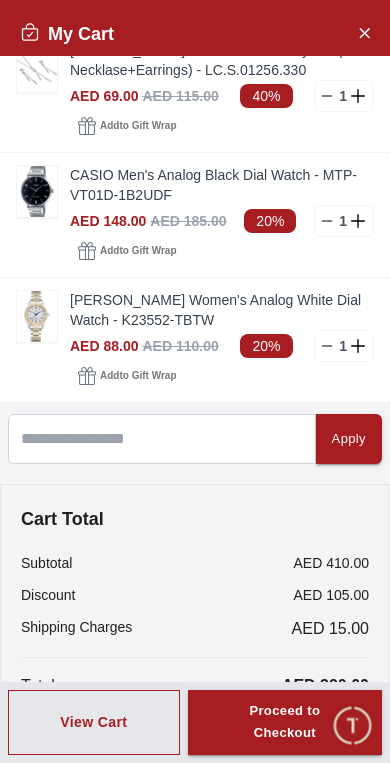 scroll, scrollTop: 28, scrollLeft: 0, axis: vertical 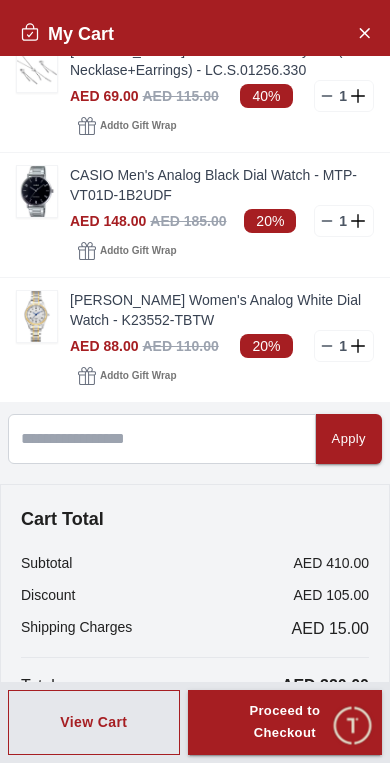 click on "[PERSON_NAME] Women's Analog White Dial Watch - K23552-TBTW AED 88.00 AED 110.00 20% 1 Add  to Gift Wrap" at bounding box center [195, 340] 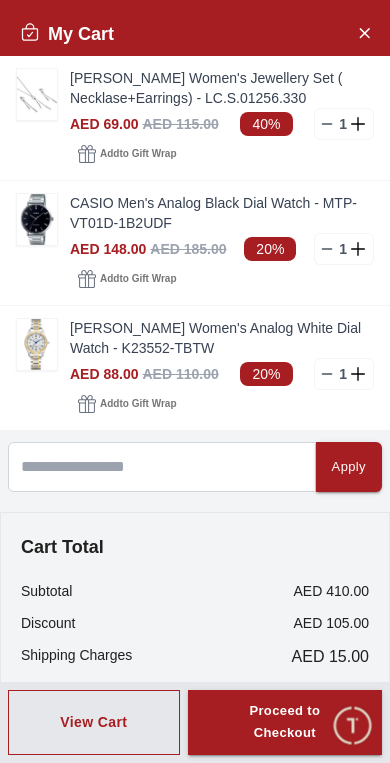 scroll, scrollTop: 0, scrollLeft: 0, axis: both 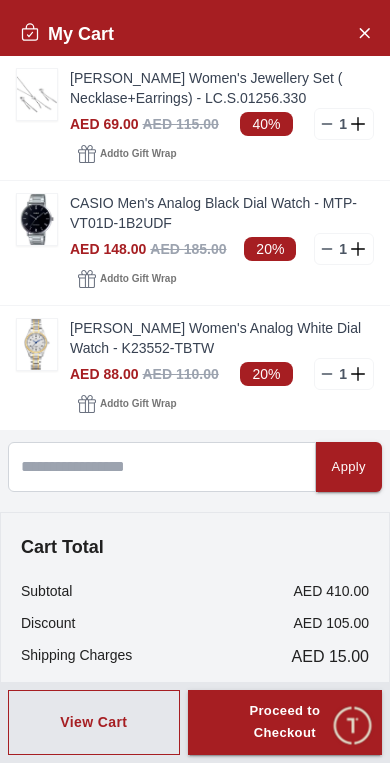 click on "[PERSON_NAME] Women's Jewellery Set ( Necklase+Earrings) - LC.S.01256.330 AED 69.00 AED 115.00 40% 1 Add  to Gift Wrap" at bounding box center [195, 118] 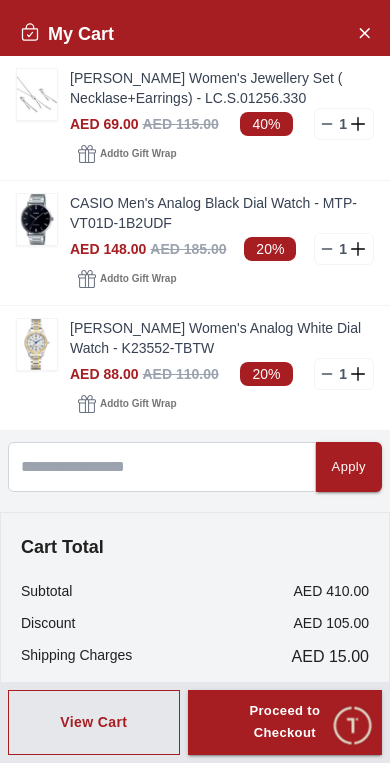 click 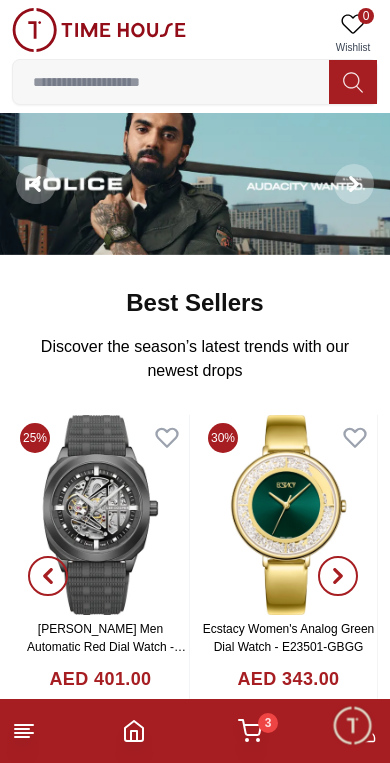 click at bounding box center (352, 725) 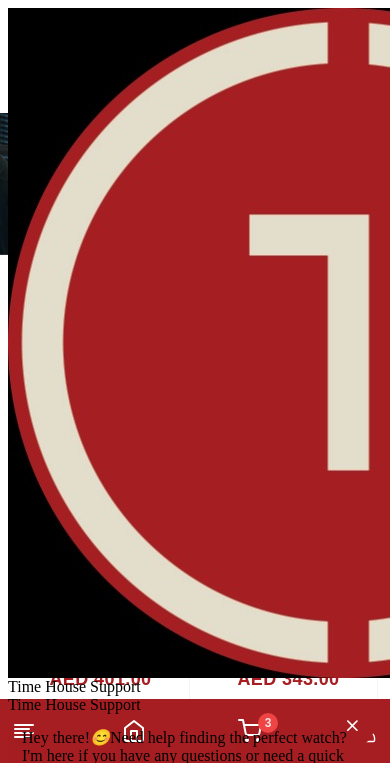click at bounding box center (8, 696) 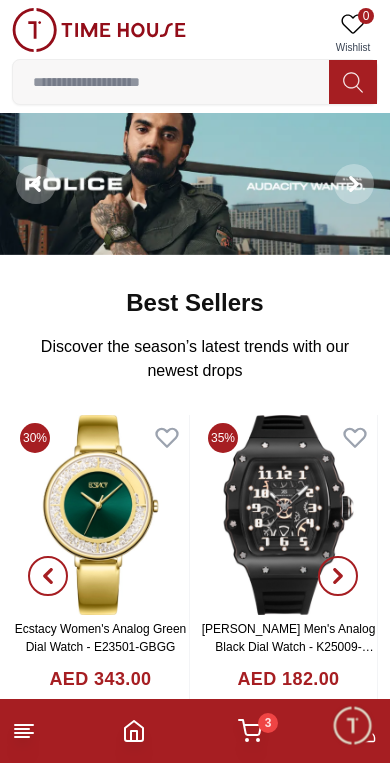 click 